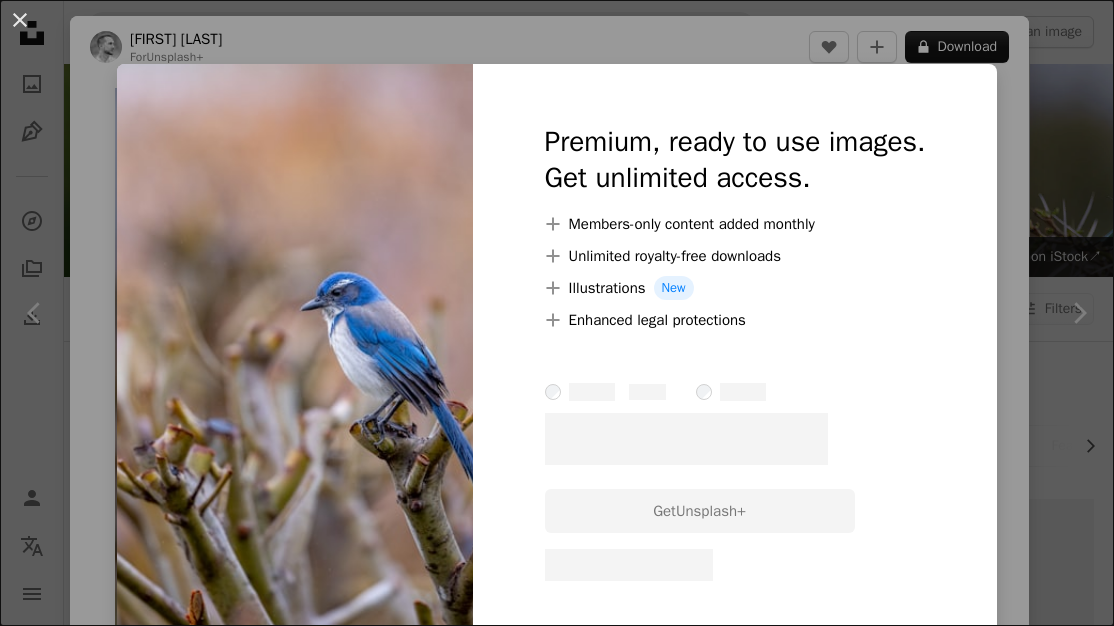 scroll, scrollTop: 2319, scrollLeft: 0, axis: vertical 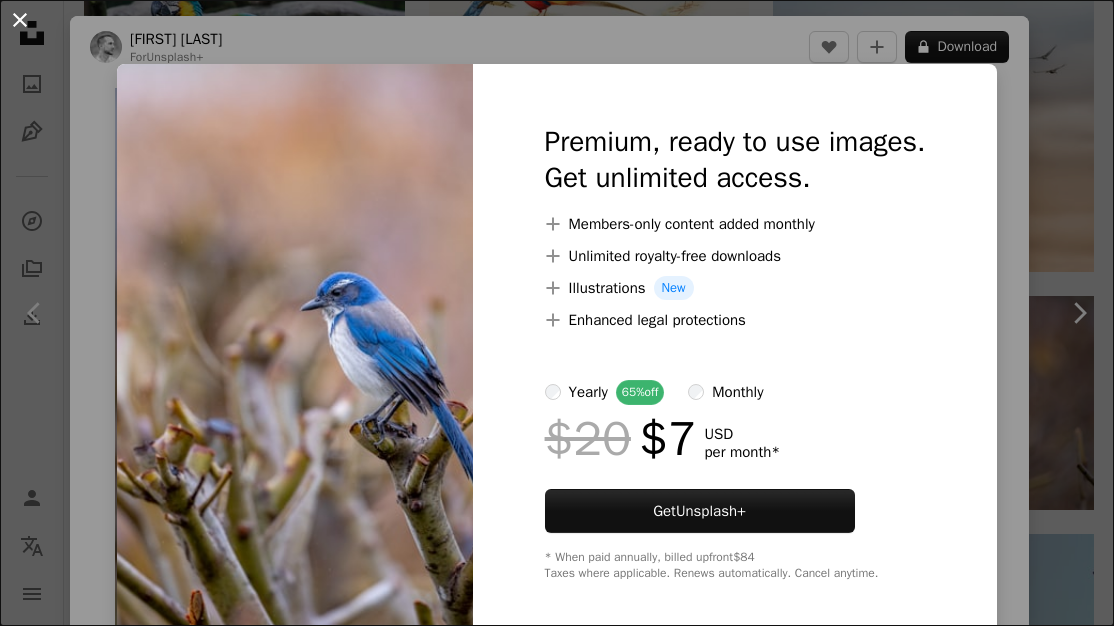 click on "An X shape" at bounding box center (20, 20) 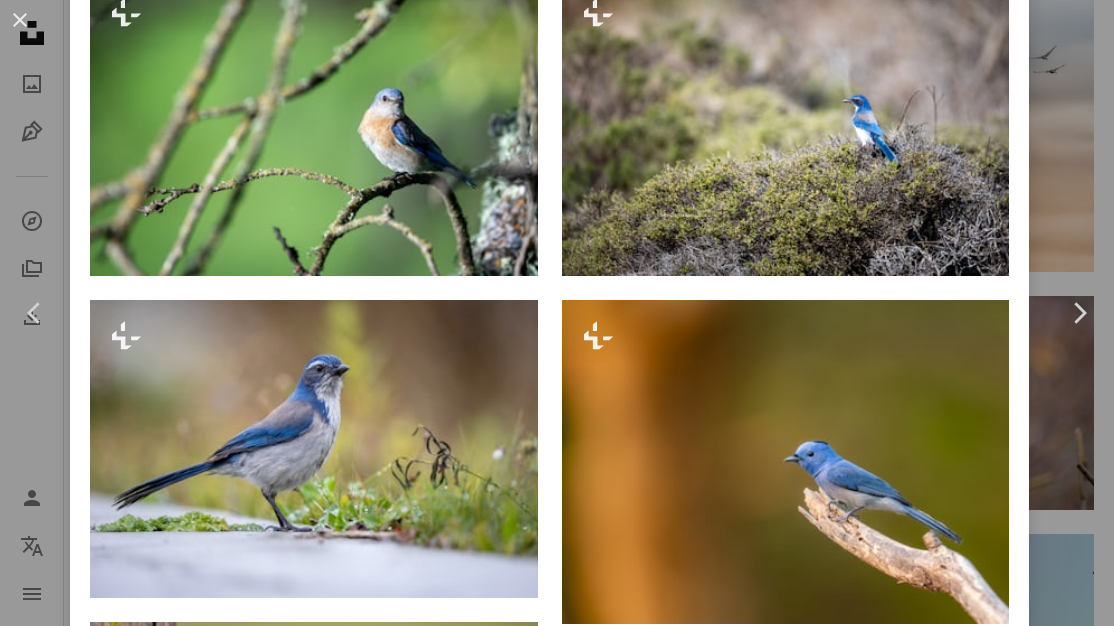 scroll, scrollTop: 1446, scrollLeft: 0, axis: vertical 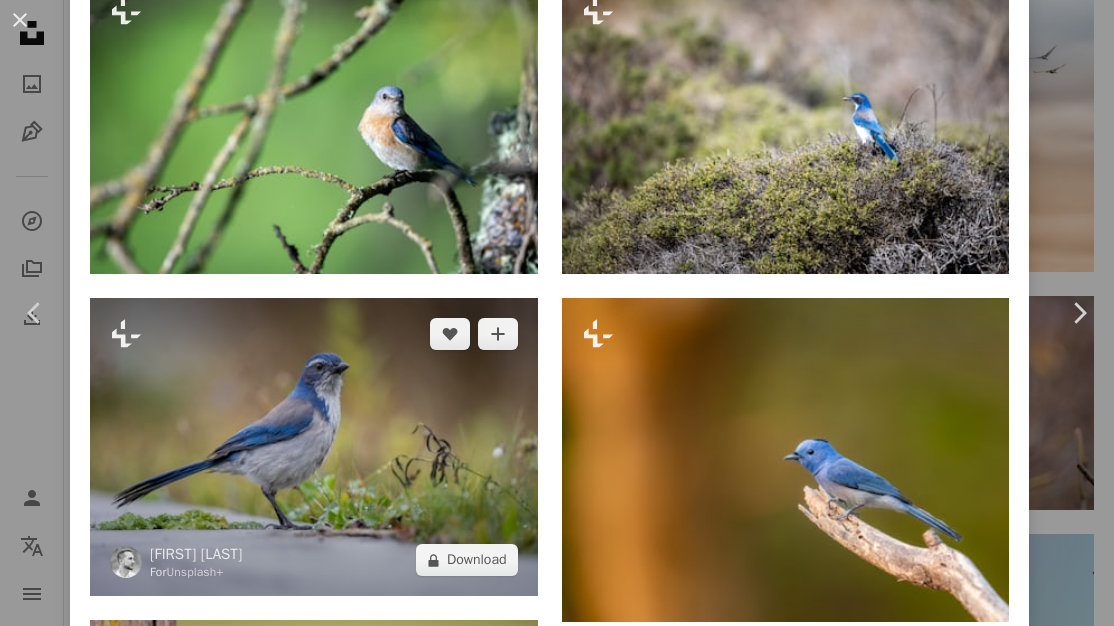 click at bounding box center (314, 447) 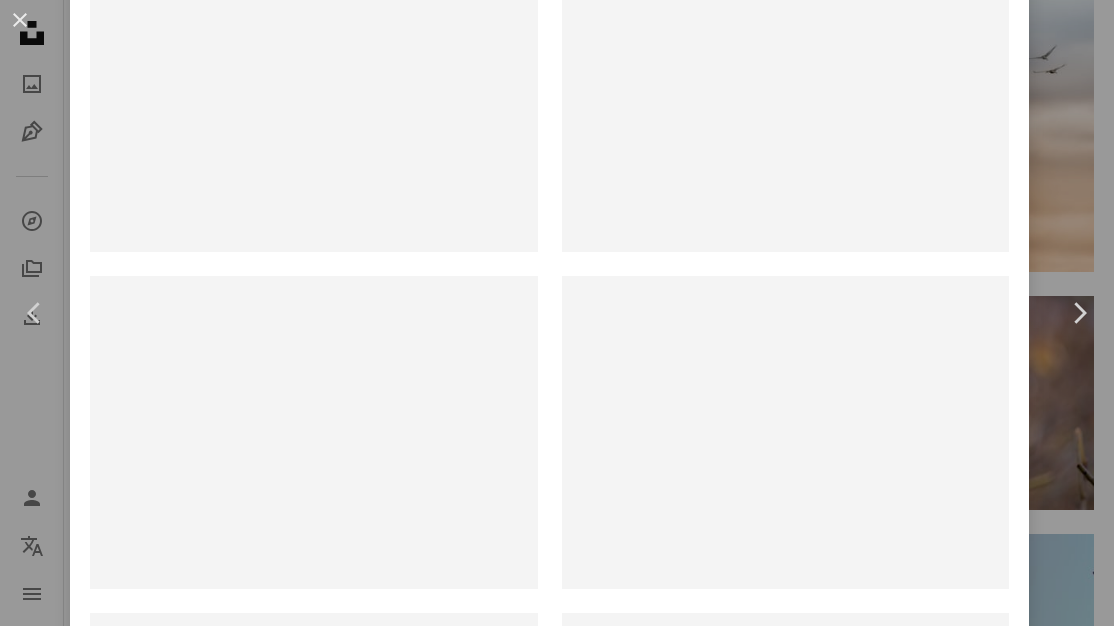 scroll, scrollTop: 0, scrollLeft: 0, axis: both 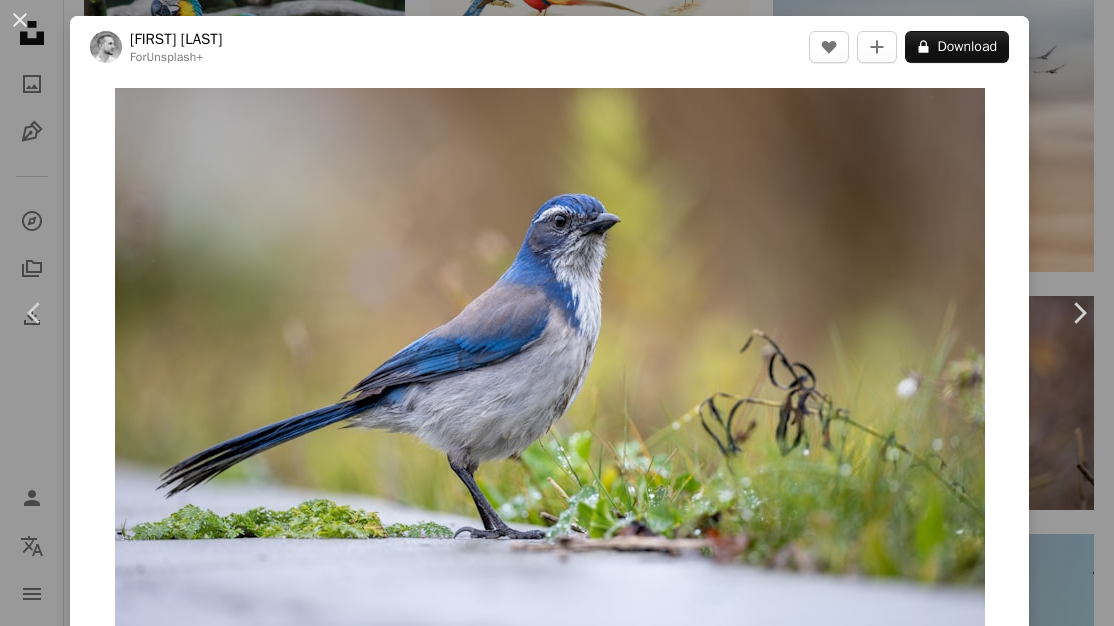 drag, startPoint x: 536, startPoint y: 365, endPoint x: 793, endPoint y: 15, distance: 434.2223 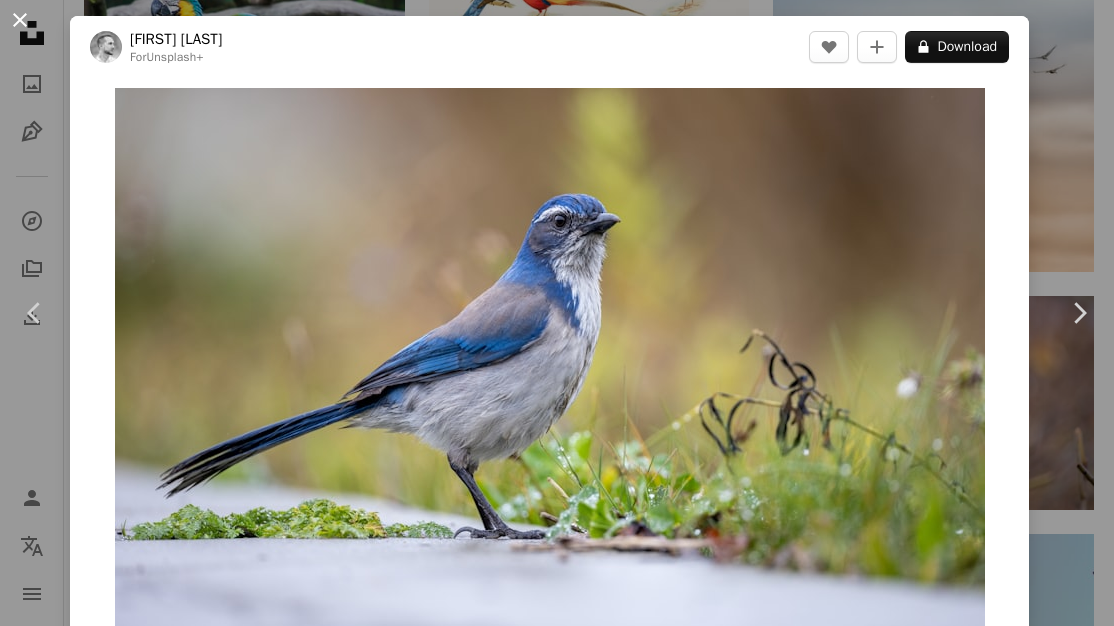 click on "An X shape" at bounding box center (20, 20) 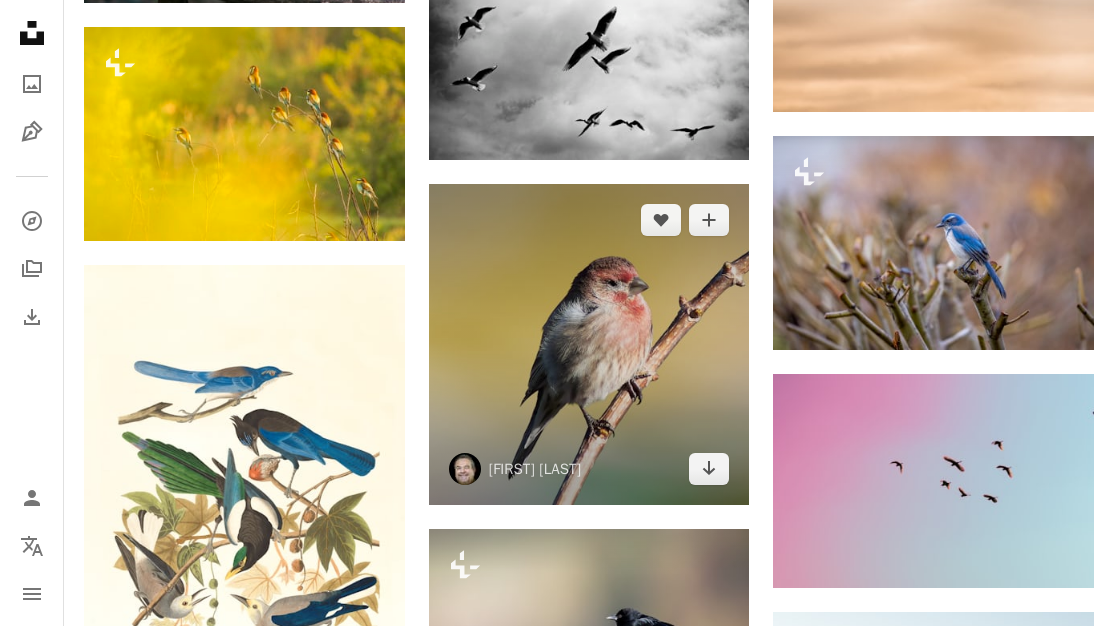 scroll, scrollTop: 2488, scrollLeft: 0, axis: vertical 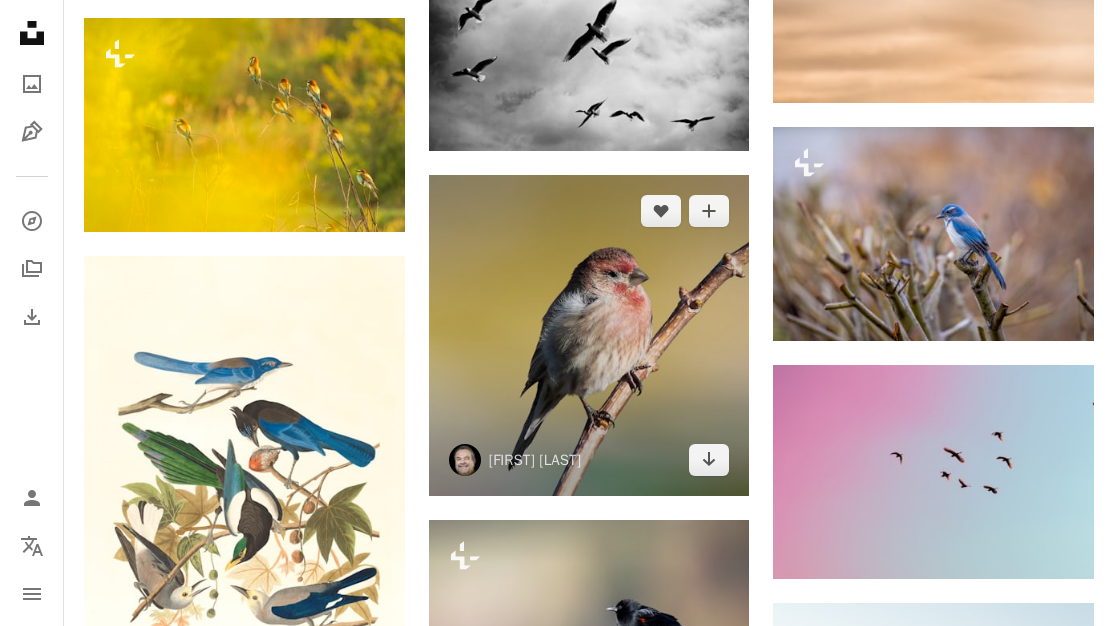 click at bounding box center [589, 335] 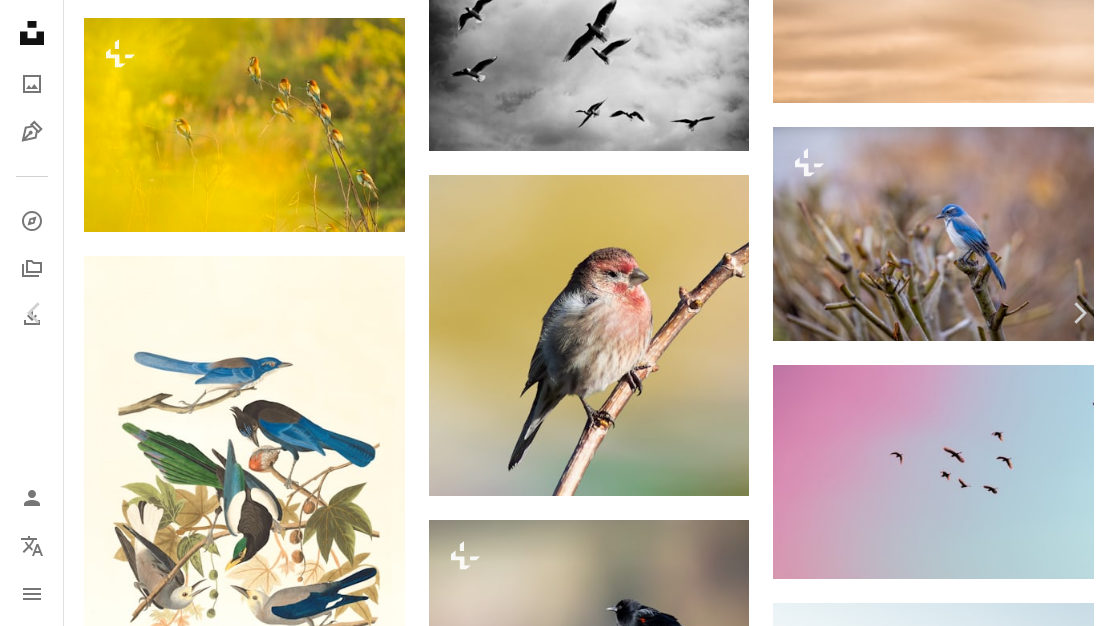 click on "Download free" at bounding box center (919, 4077) 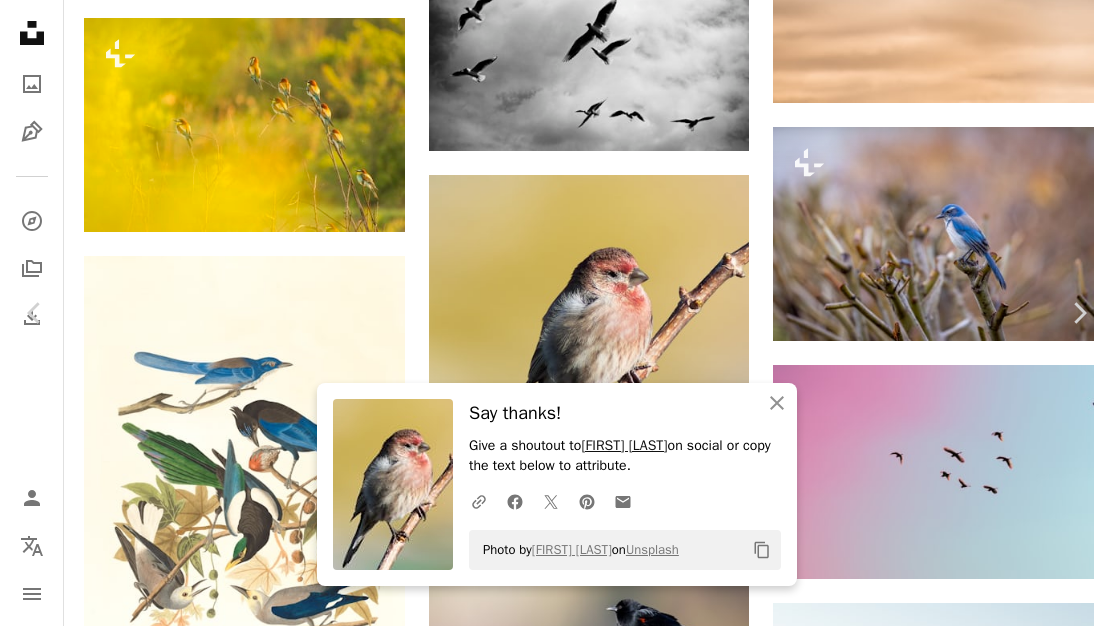 click on "[FIRST] [LAST]" at bounding box center (624, 445) 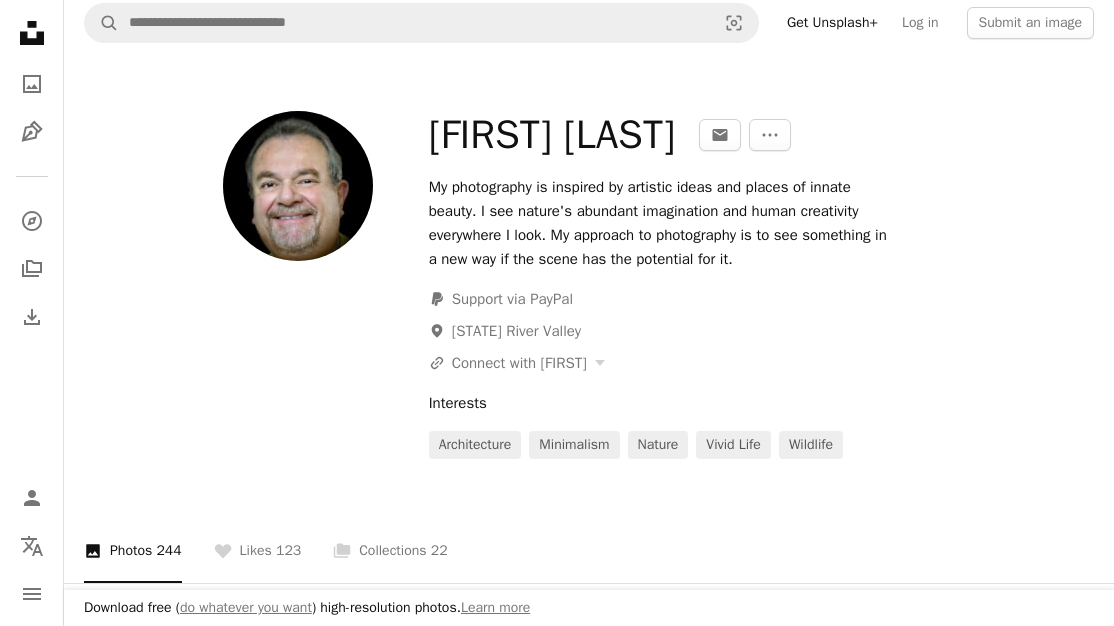 scroll, scrollTop: 0, scrollLeft: 0, axis: both 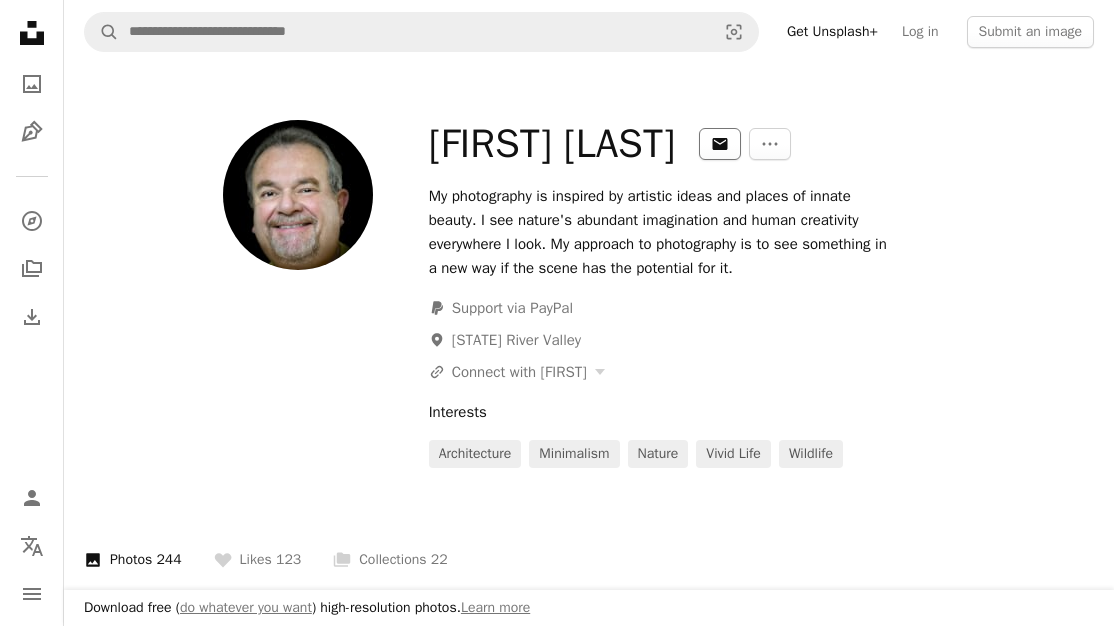 click 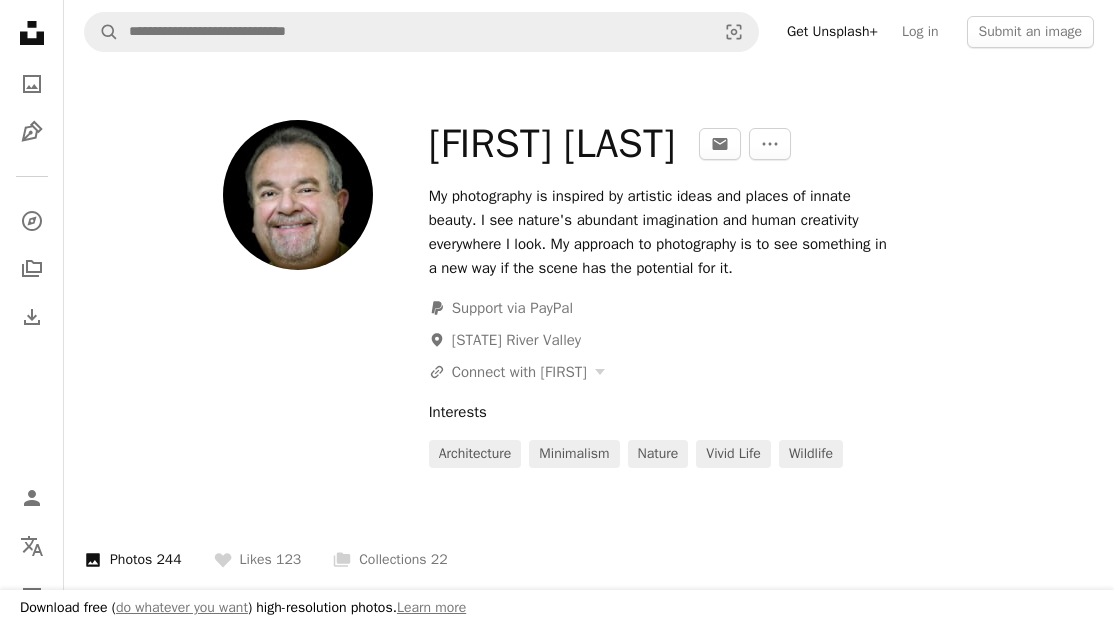 click on "First name" at bounding box center [446, 4112] 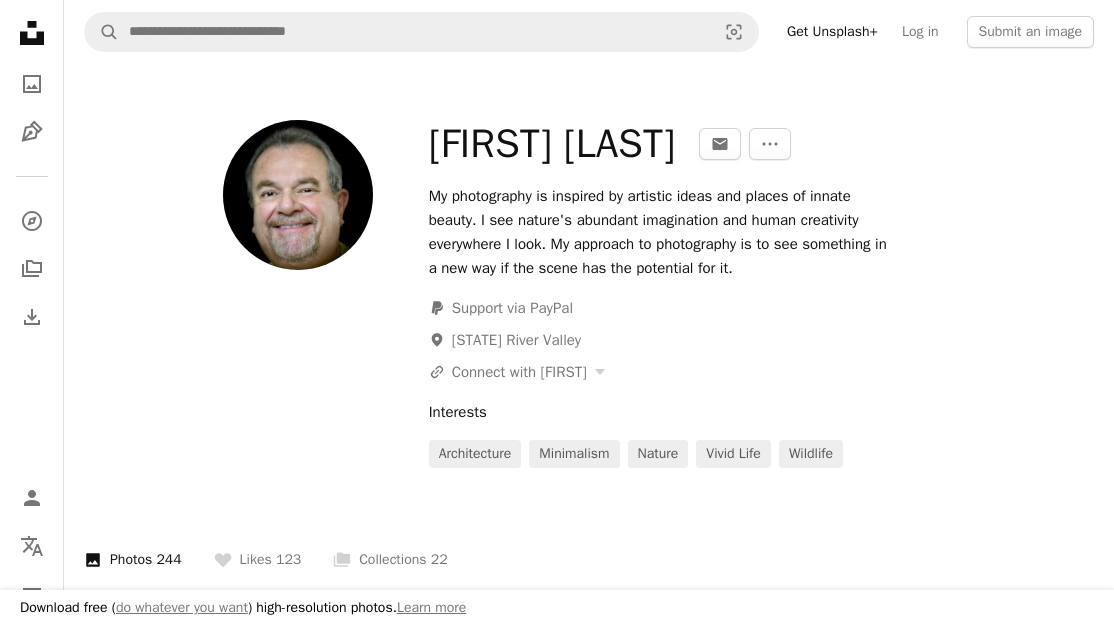 type on "**********" 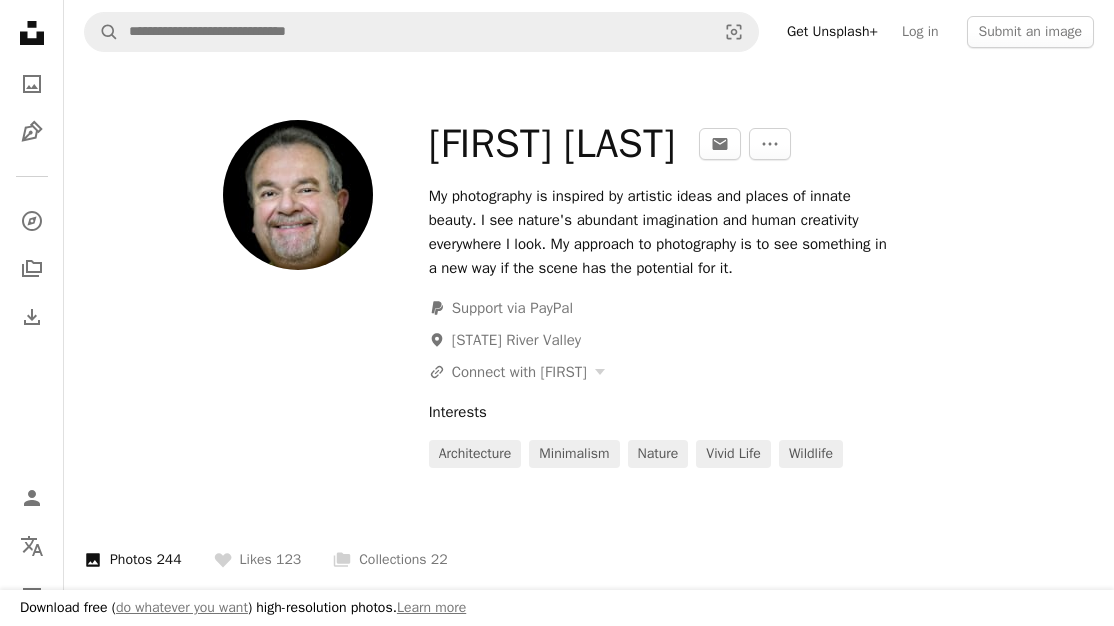 click on "An X shape" at bounding box center (20, 20) 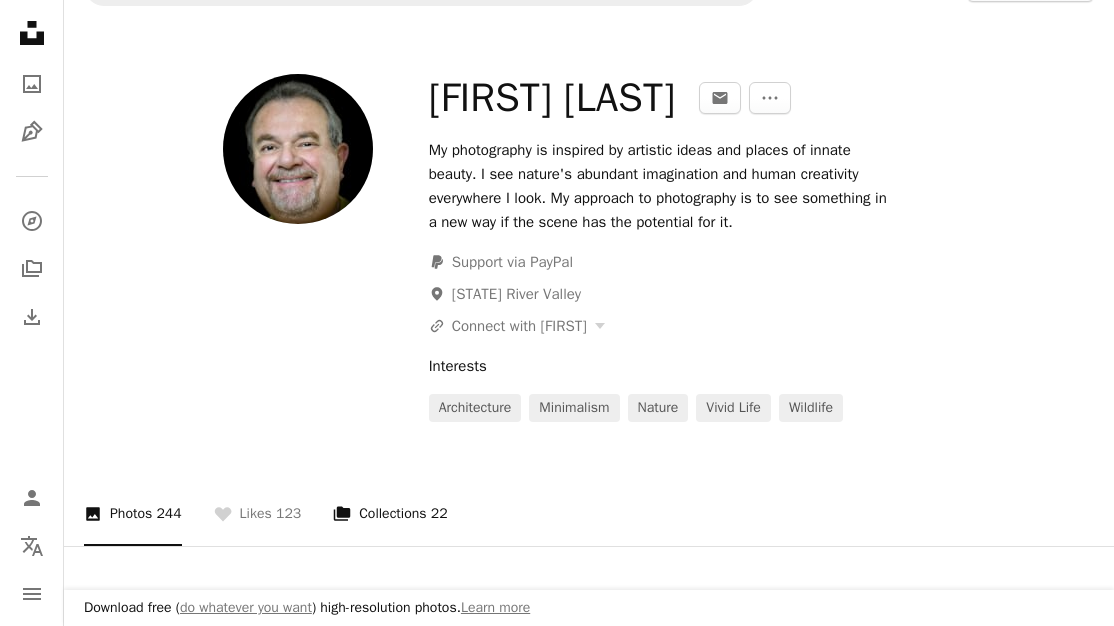 scroll, scrollTop: 0, scrollLeft: 0, axis: both 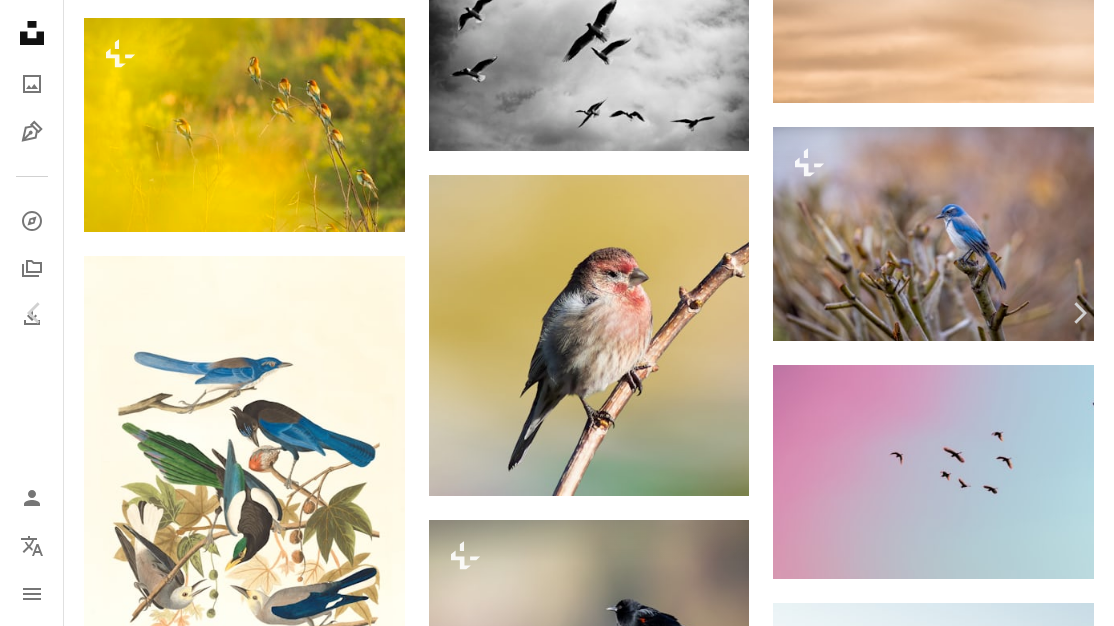 click on "An X shape" at bounding box center [20, 20] 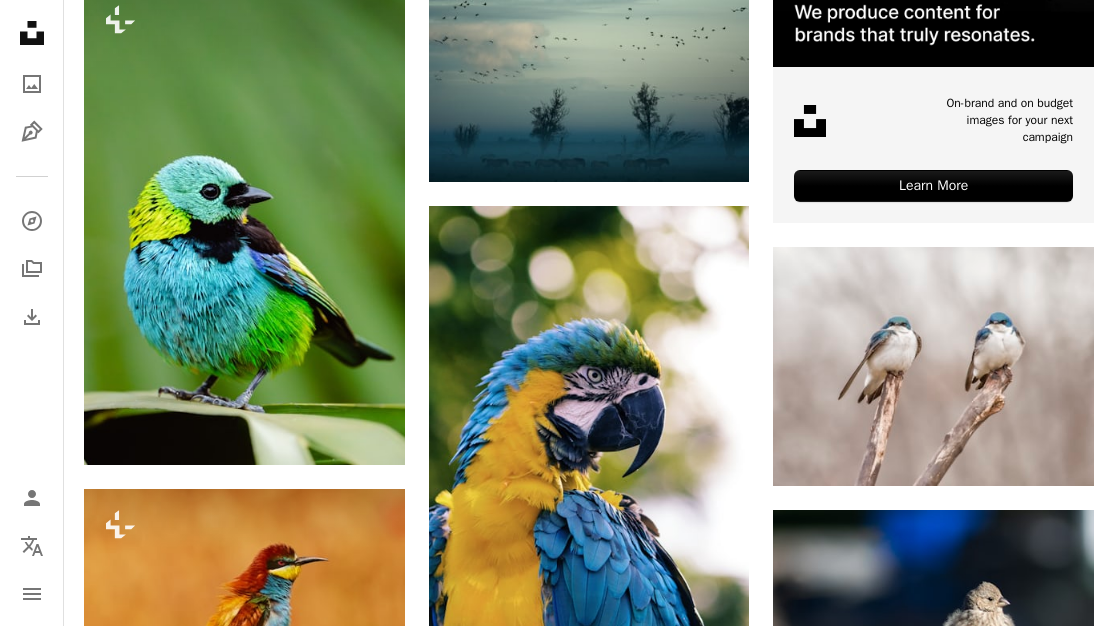 scroll, scrollTop: 754, scrollLeft: 0, axis: vertical 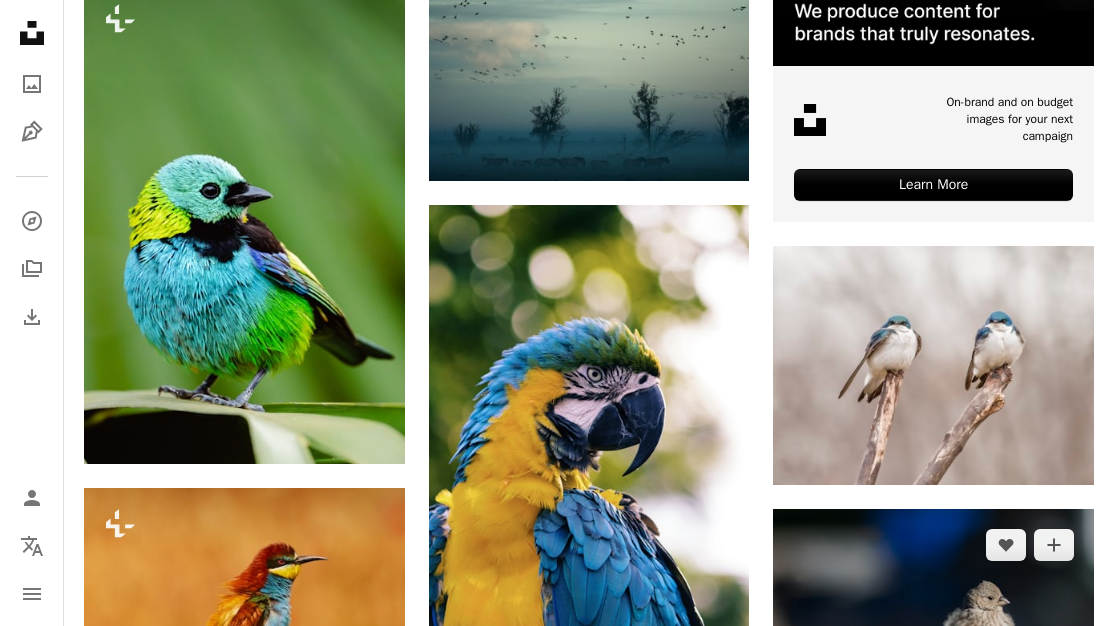 click at bounding box center [933, 669] 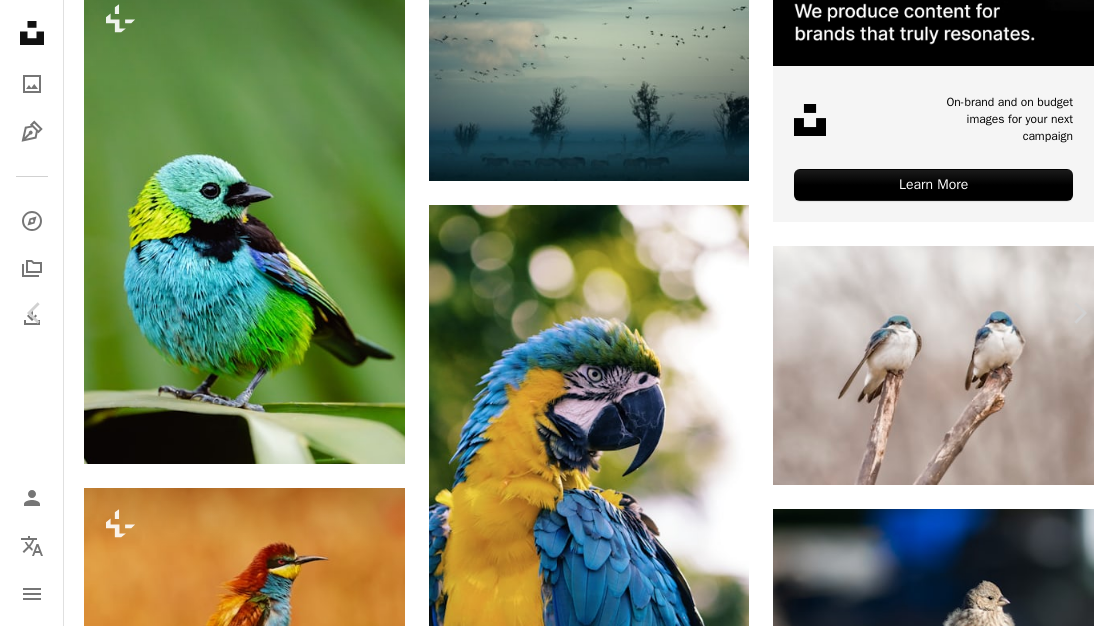click on "Download free" at bounding box center (919, 5811) 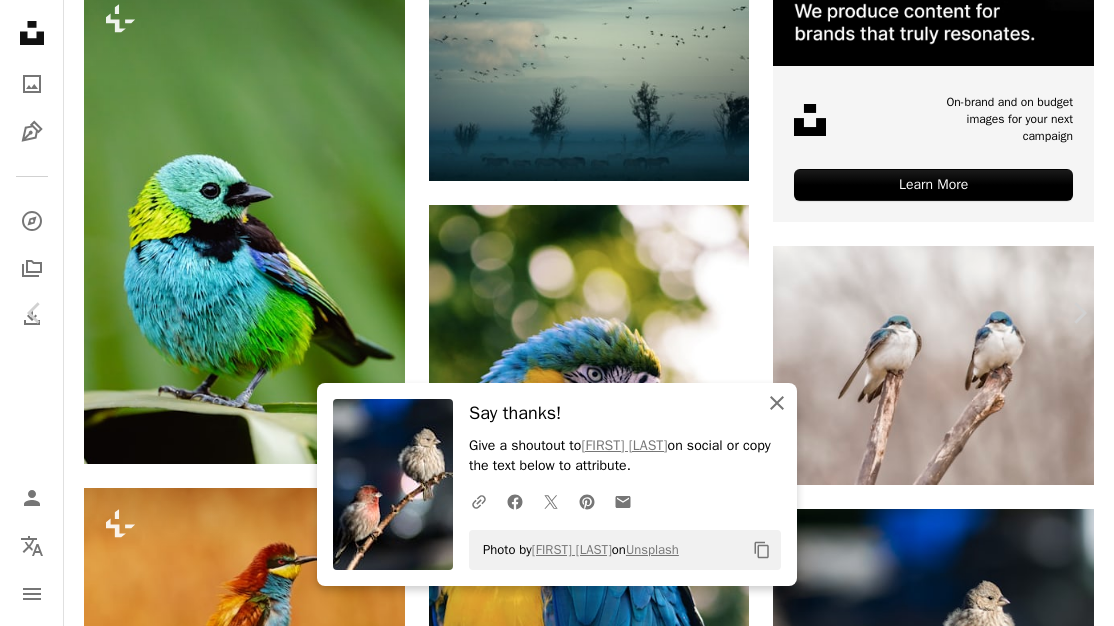 click on "An X shape" 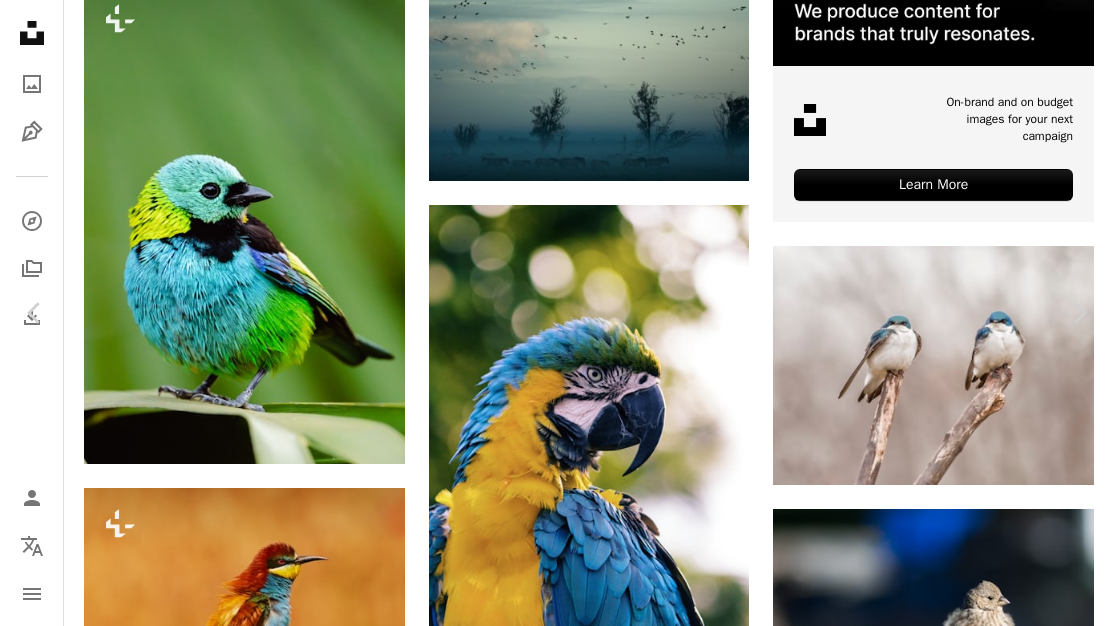 click on "An X shape" at bounding box center [20, 20] 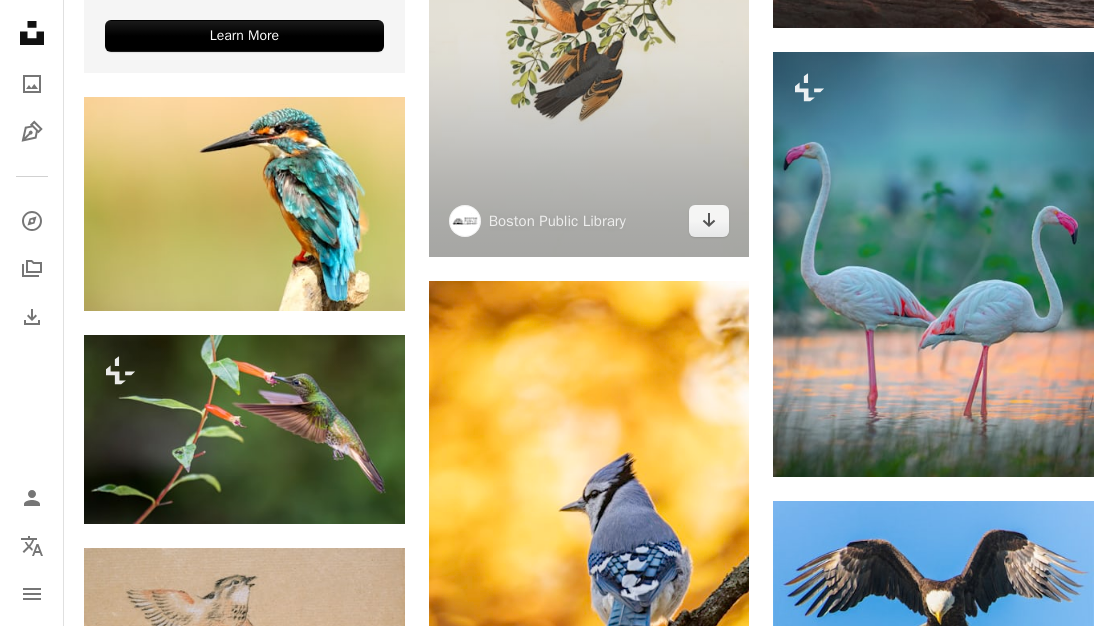 scroll, scrollTop: 3918, scrollLeft: 0, axis: vertical 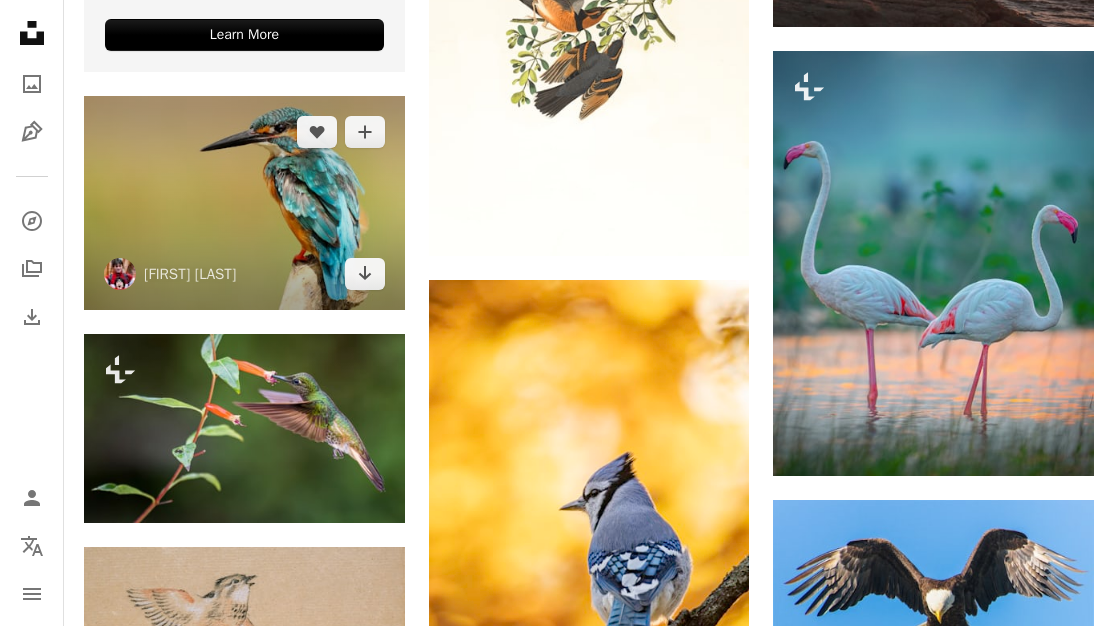 click at bounding box center (244, 203) 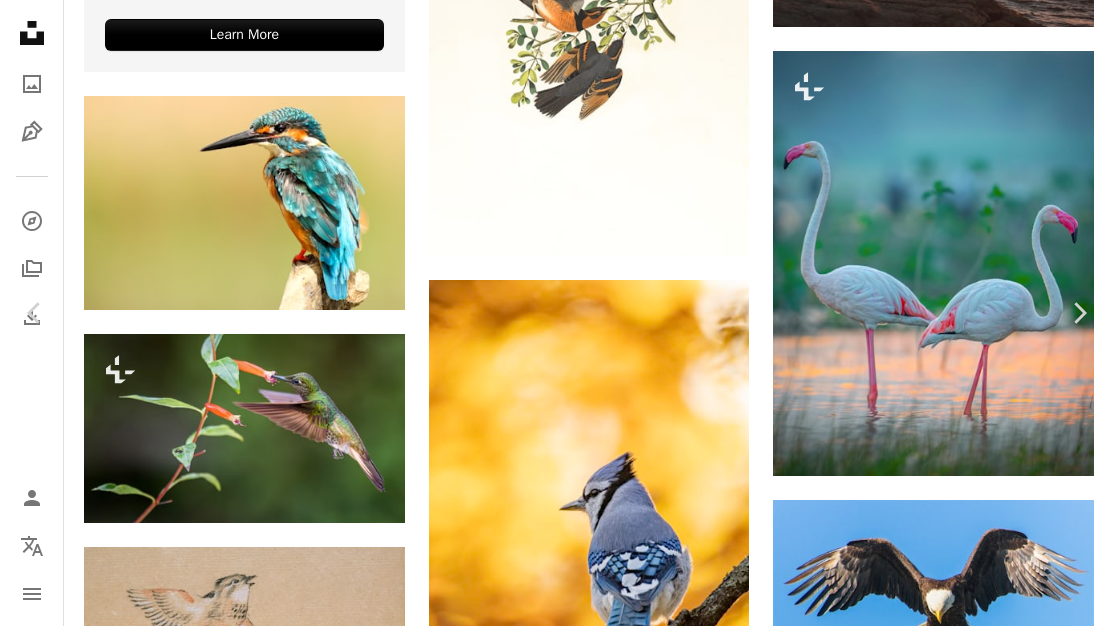 click on "Download free" at bounding box center [919, 2647] 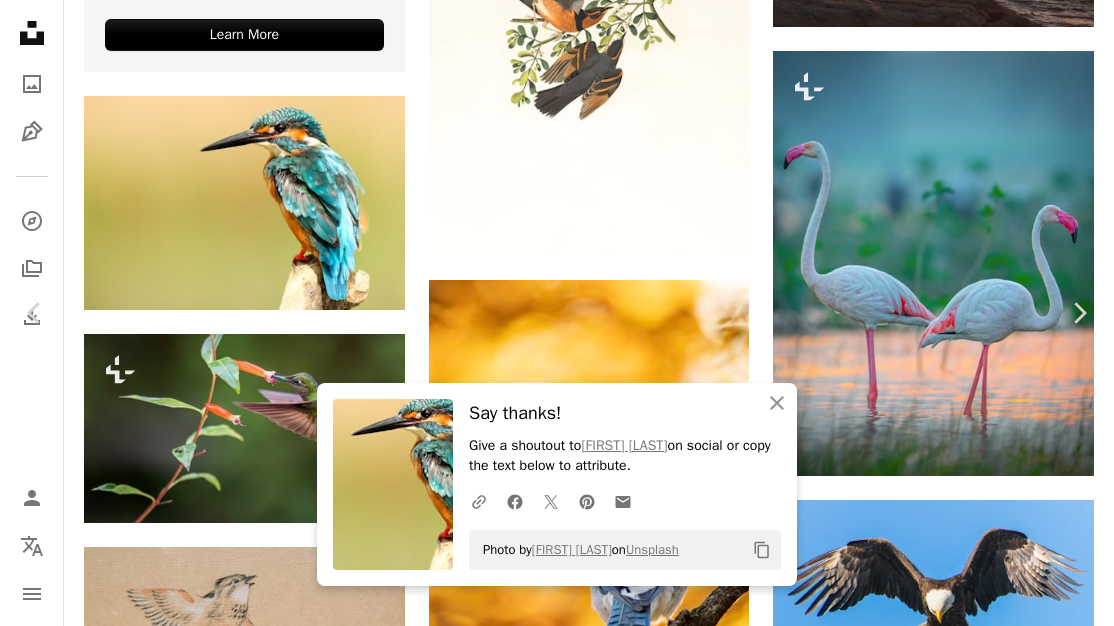 click on "An X shape" at bounding box center [20, 20] 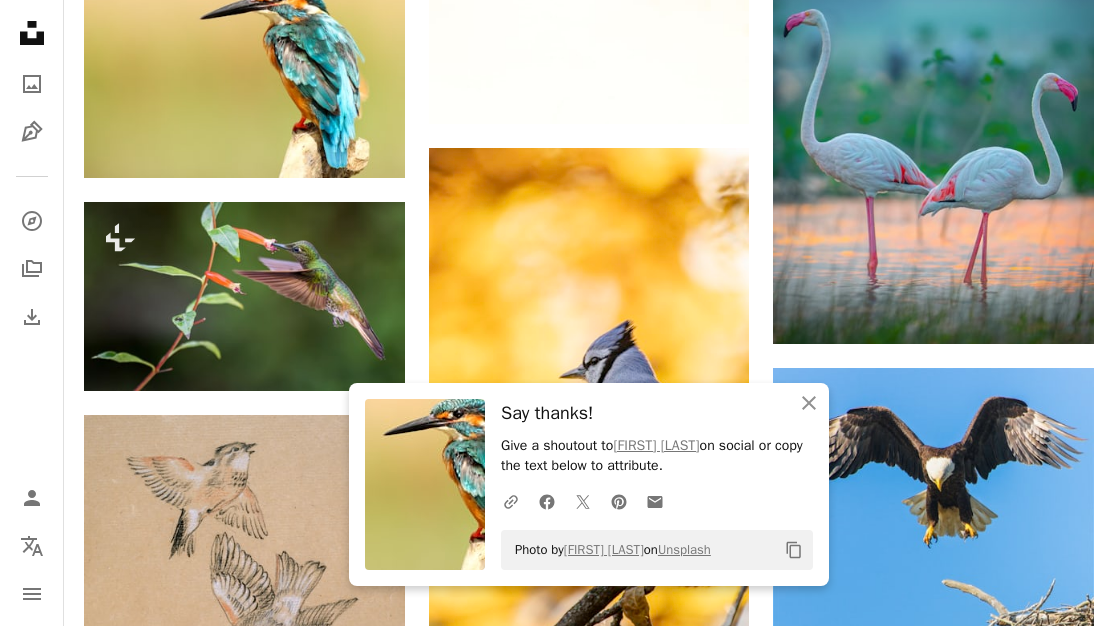 scroll, scrollTop: 4070, scrollLeft: 0, axis: vertical 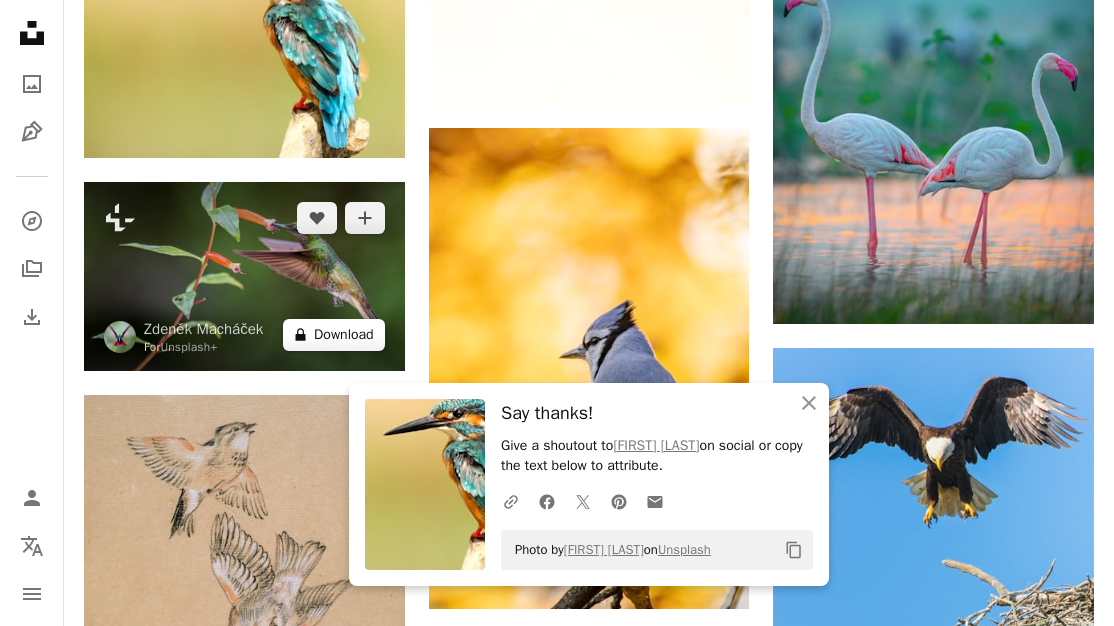 click on "A lock Download" at bounding box center [334, 335] 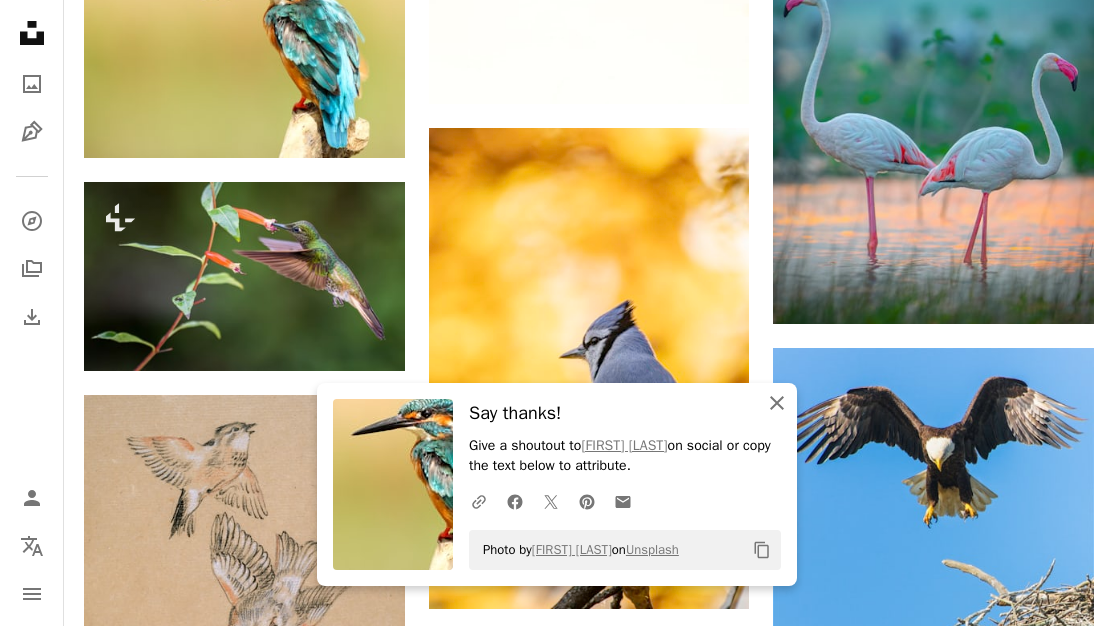 click on "An X shape" 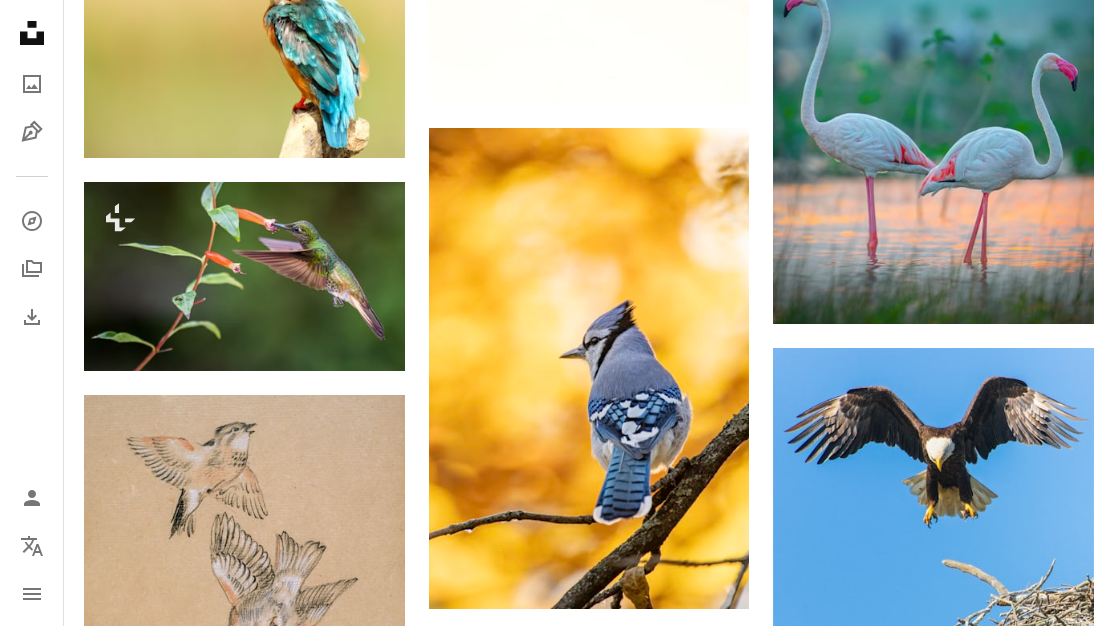 click on "An X shape Premium, ready to use images. Get unlimited access. A plus sign Members-only content added monthly A plus sign Unlimited royalty-free downloads A plus sign Illustrations  New A plus sign Enhanced legal protections yearly 65%  off monthly $20   $7 USD per month * Get  Unsplash+ * When paid annually, billed upfront  $84 Taxes where applicable. Renews automatically. Cancel anytime." at bounding box center [557, 2761] 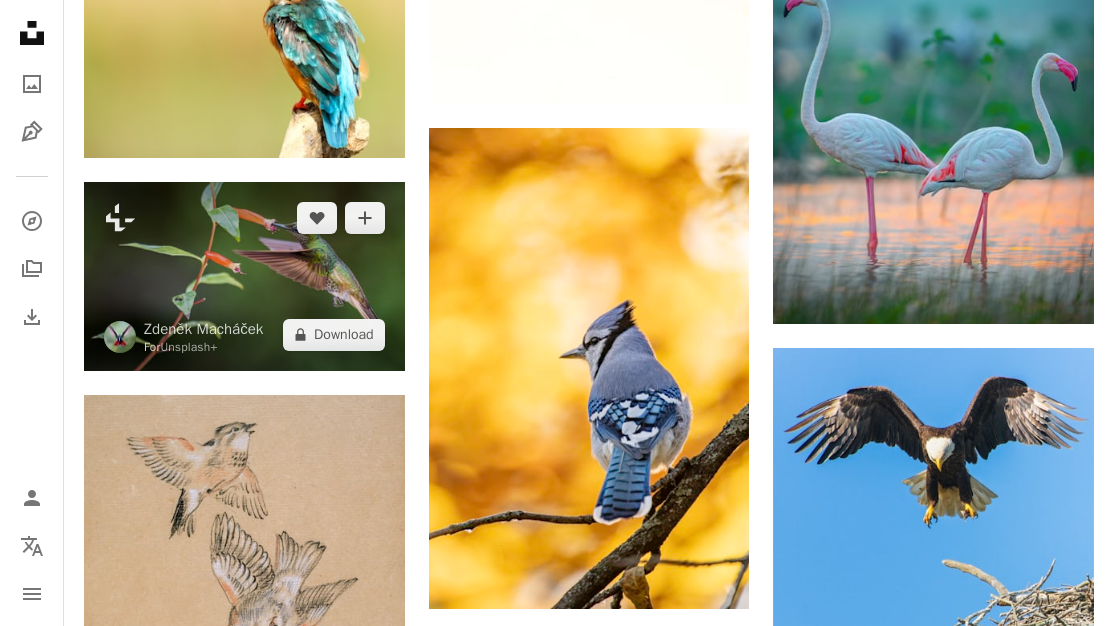 click at bounding box center [244, 276] 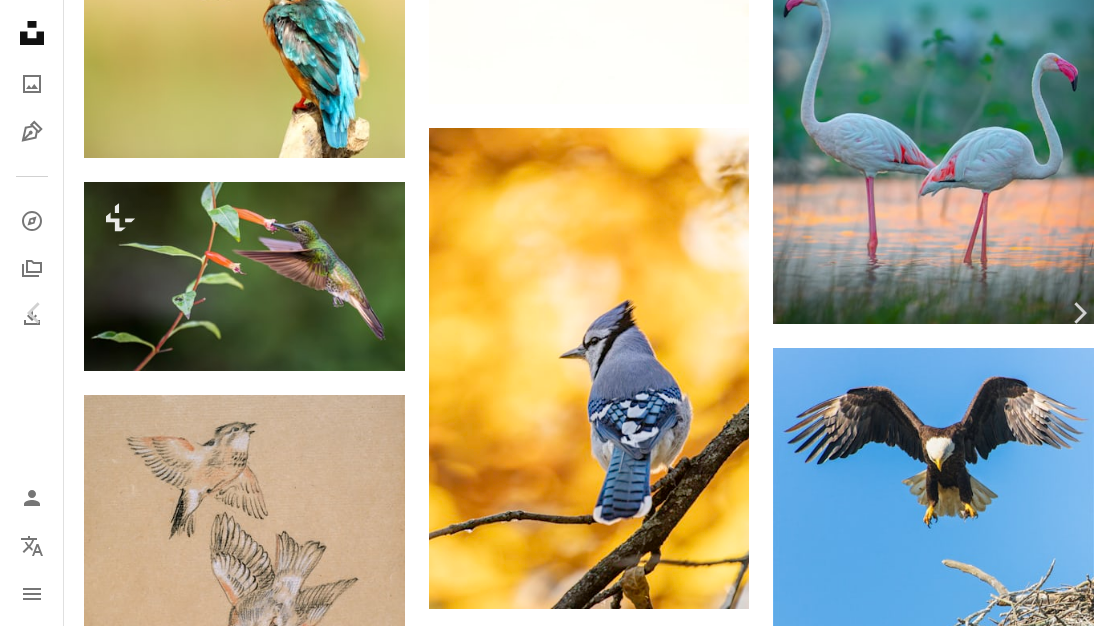 click on "An X shape" at bounding box center [20, 20] 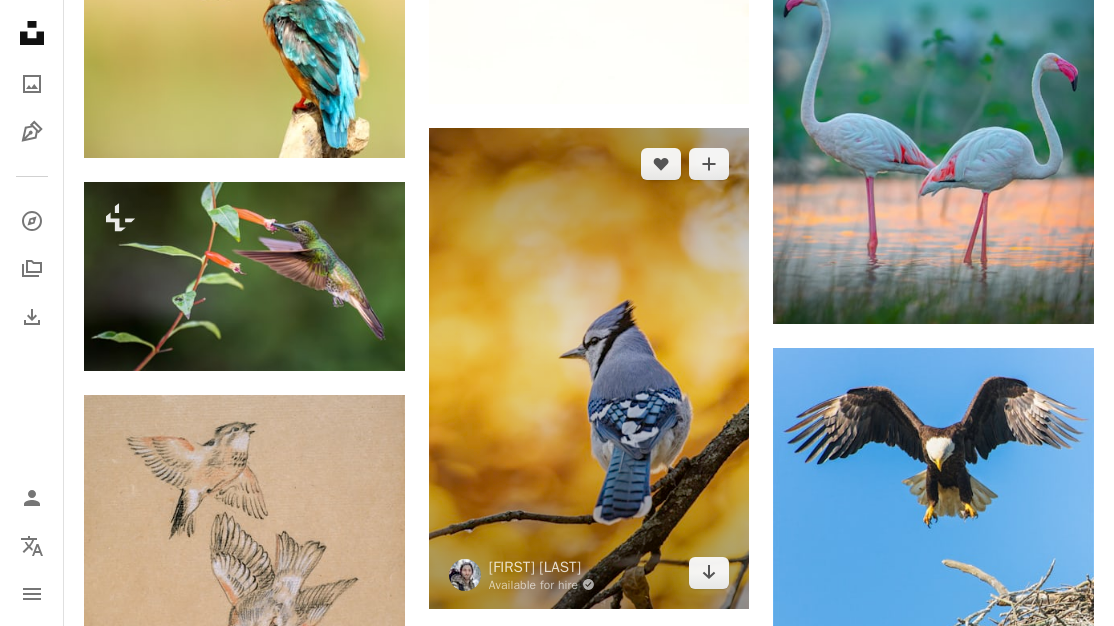 click at bounding box center [589, 368] 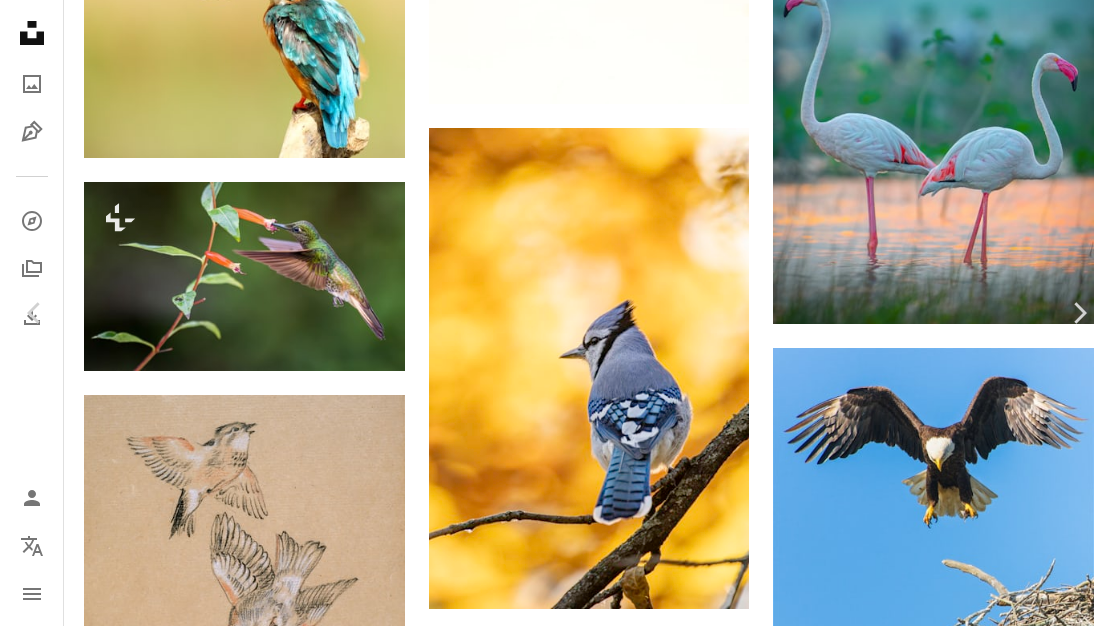 click on "Download free" at bounding box center [919, 5101] 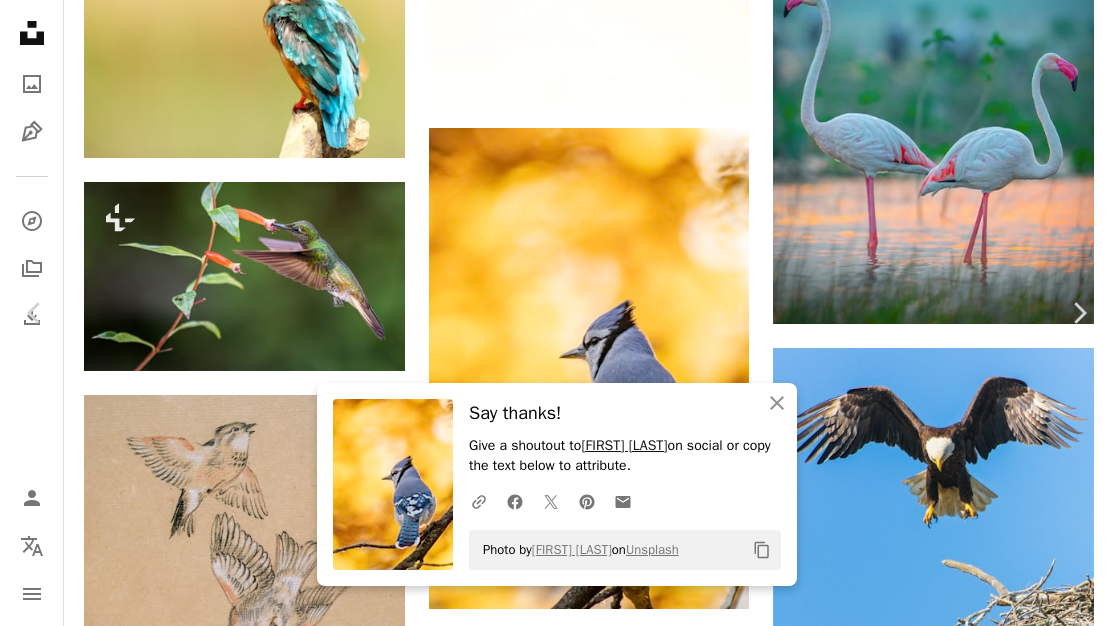 click on "[FIRST] [LAST]" at bounding box center [624, 445] 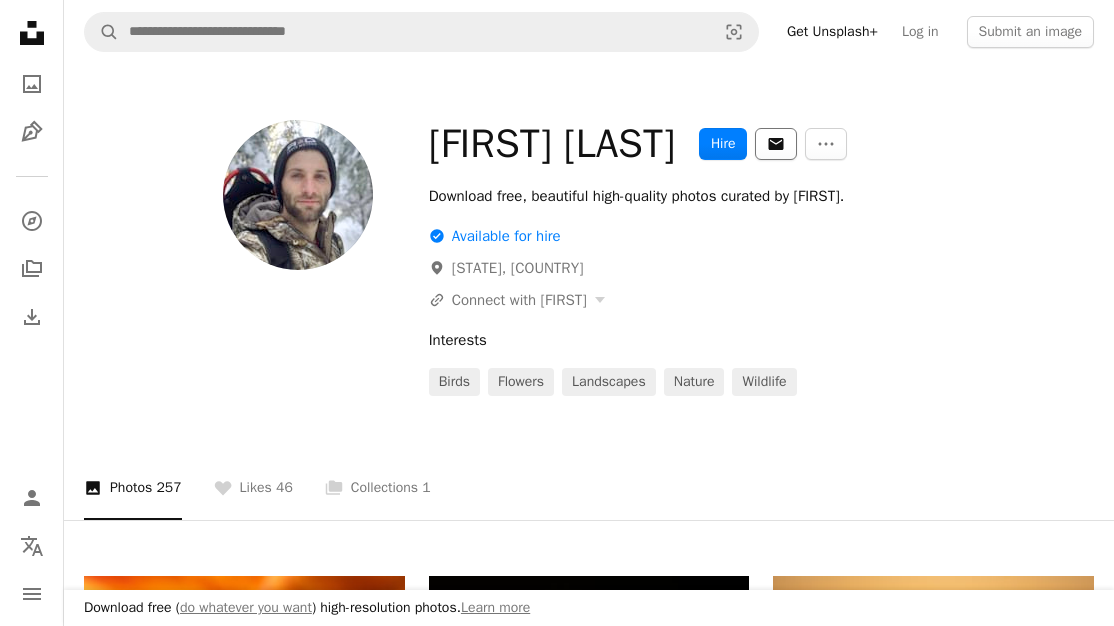 click 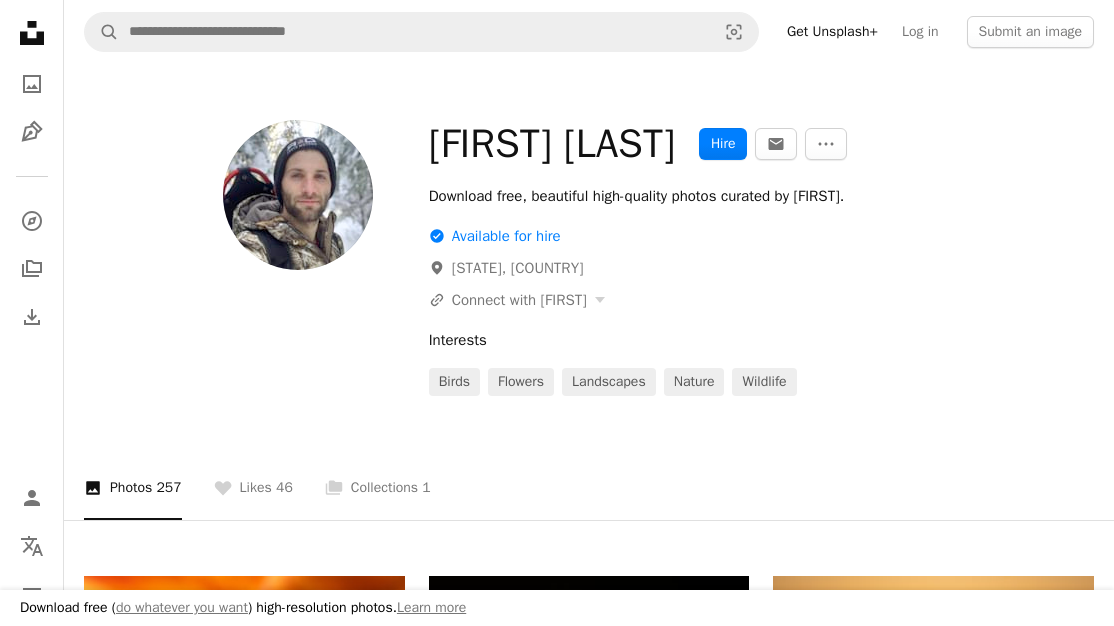 click on "An X shape Download free ( do whatever you want ) high-resolution photos.  Learn more Join Unsplash Already have an account?  Login First name Last name Email Username  (only letters, numbers and underscores) Password  (min. 8 char) Join By joining, you agree to the  Terms  and  Privacy Policy ." at bounding box center [557, 4432] 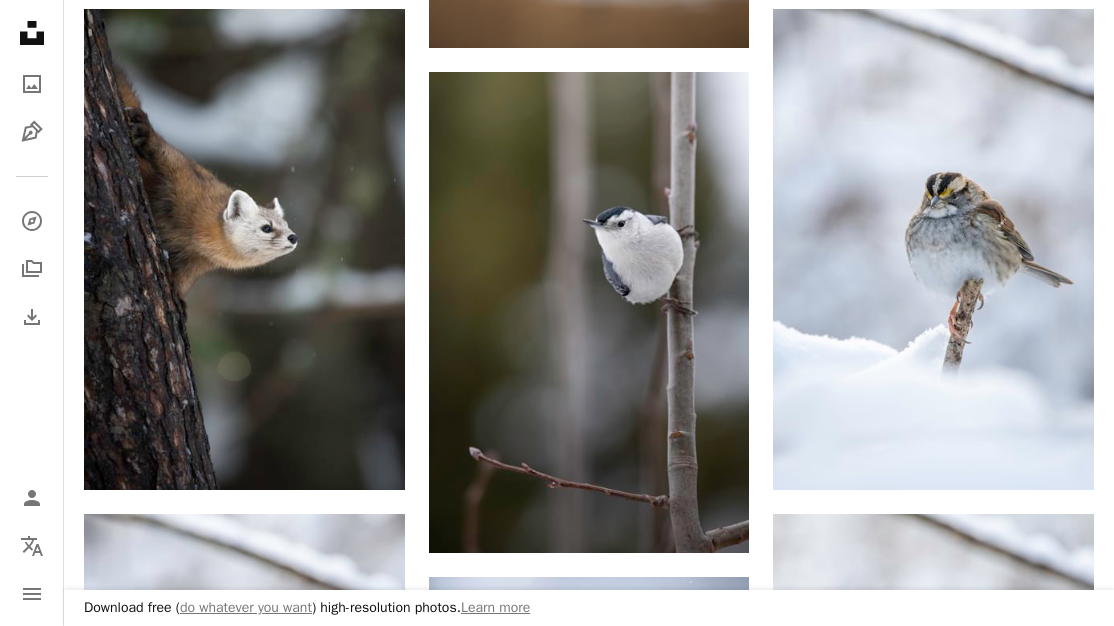 scroll, scrollTop: 1517, scrollLeft: 0, axis: vertical 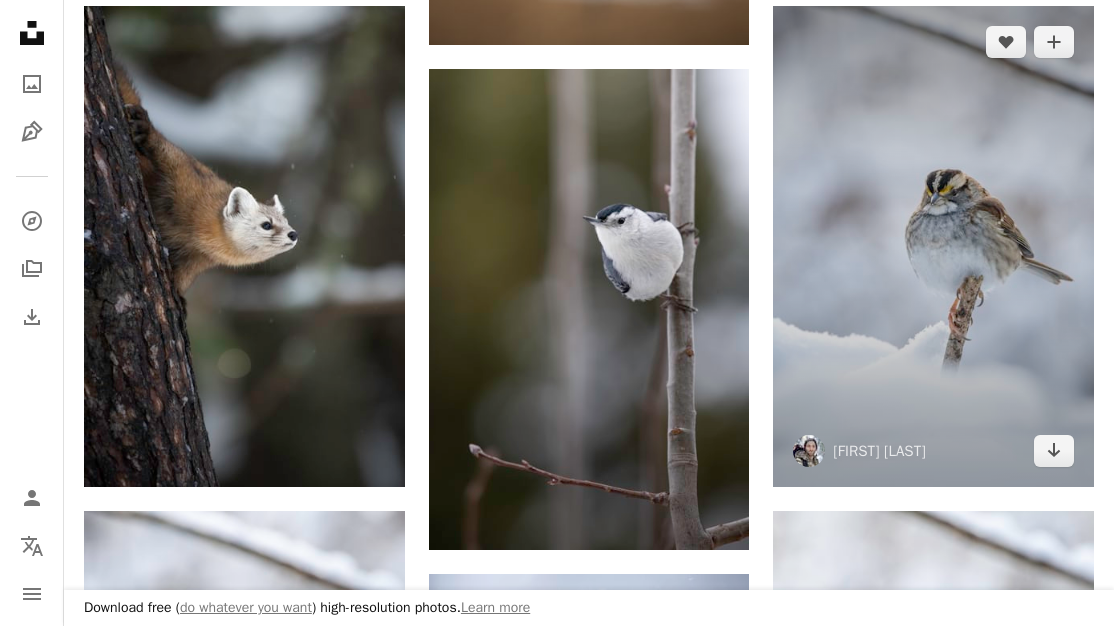 click at bounding box center (933, 246) 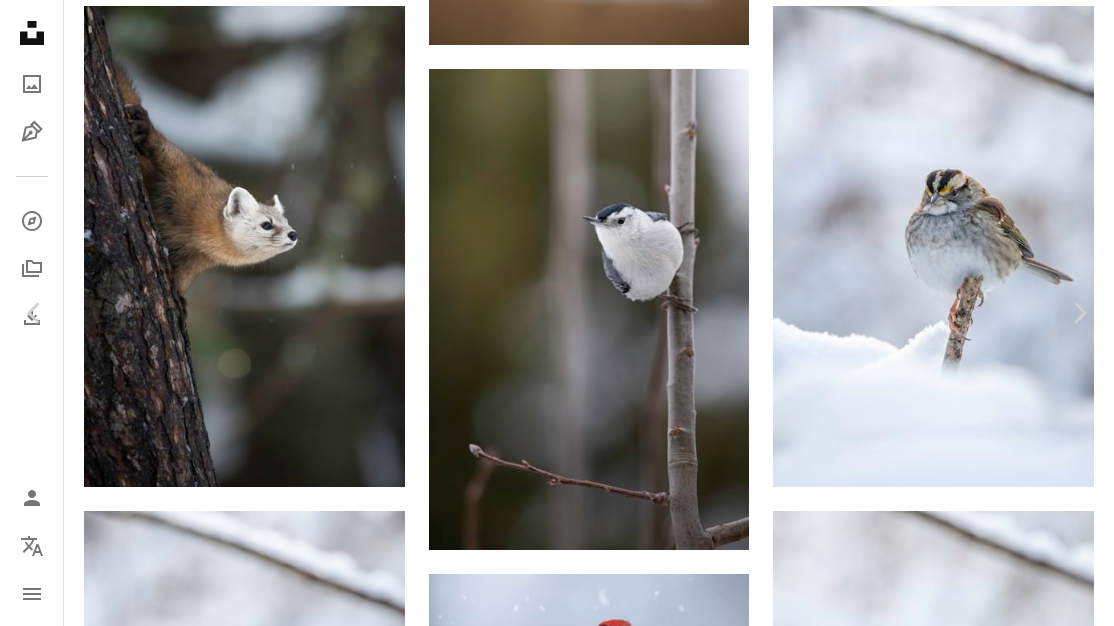 click on "An X shape" at bounding box center (20, 20) 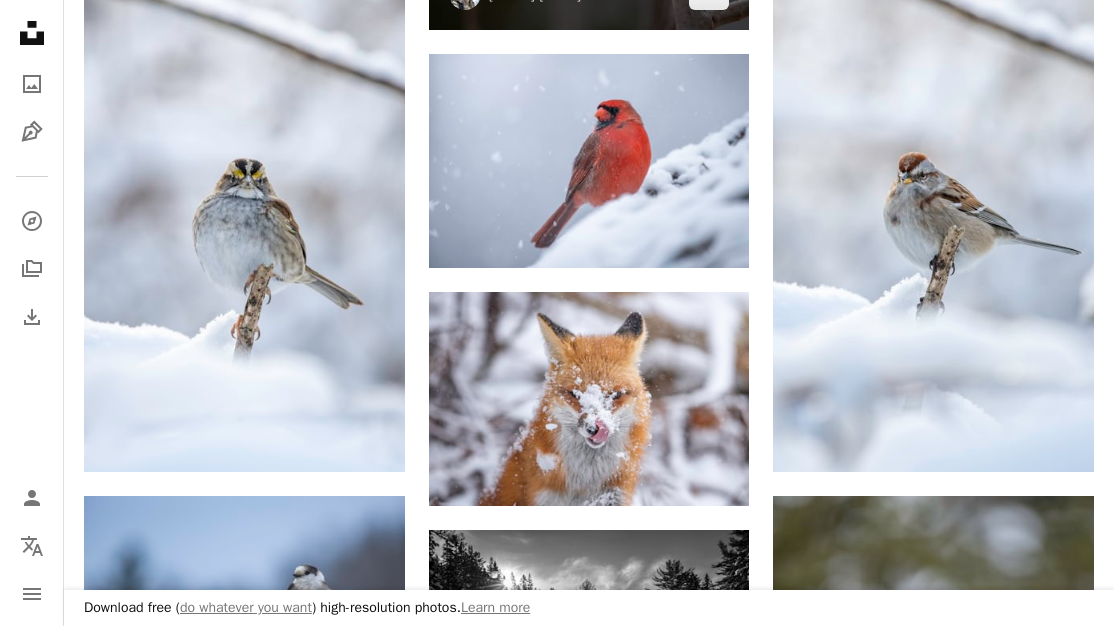 scroll, scrollTop: 2067, scrollLeft: 0, axis: vertical 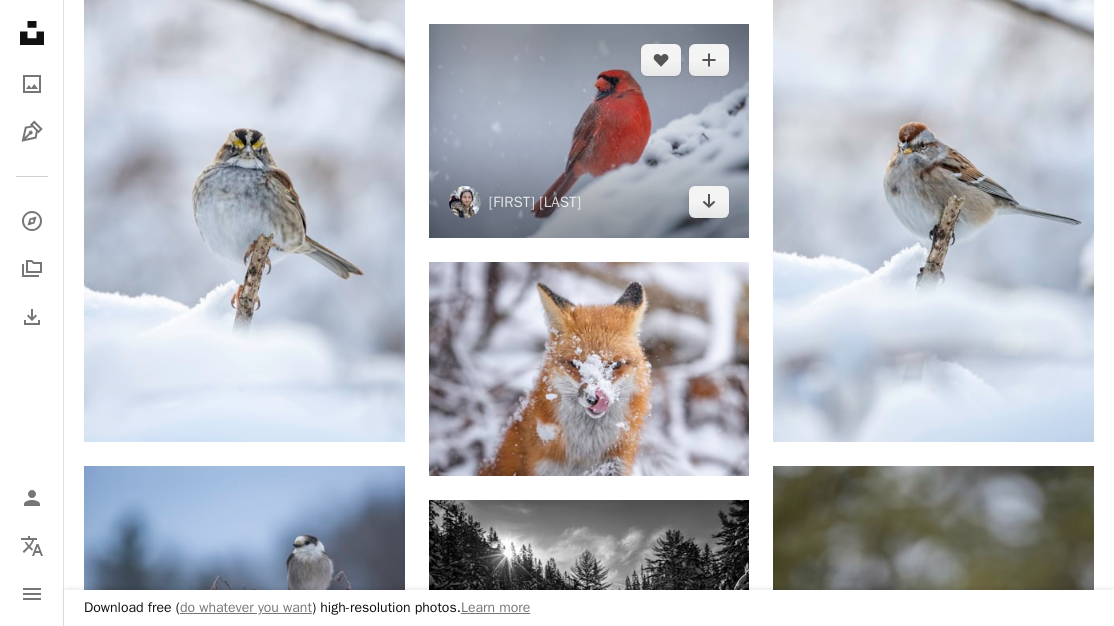 click at bounding box center (589, 131) 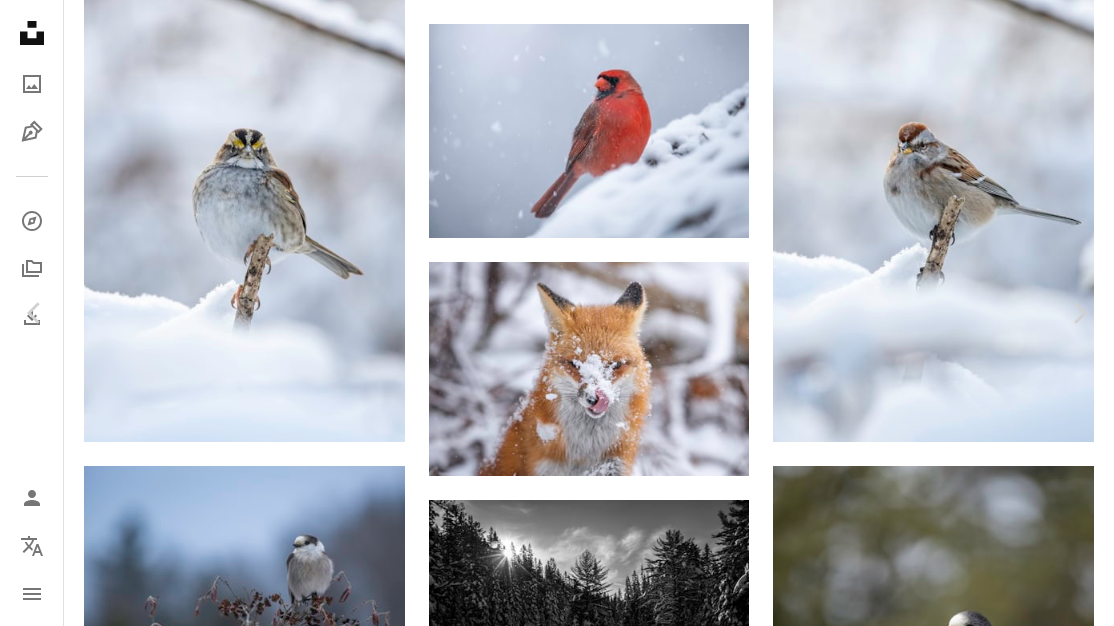 click on "Download free" at bounding box center (919, 3585) 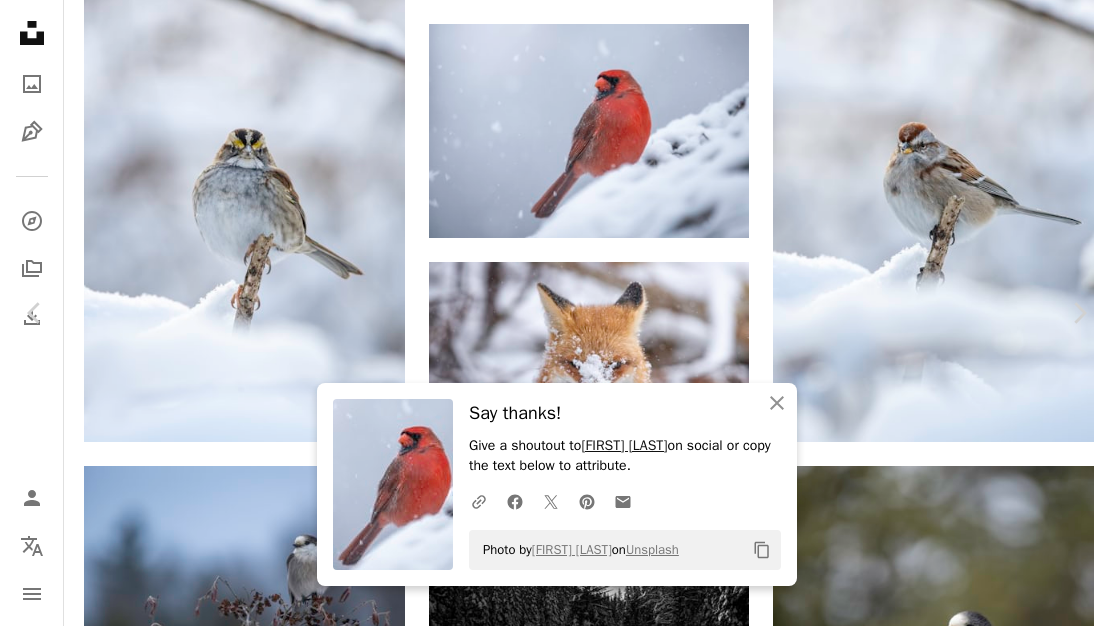 click on "[FIRST] [LAST]" at bounding box center [624, 445] 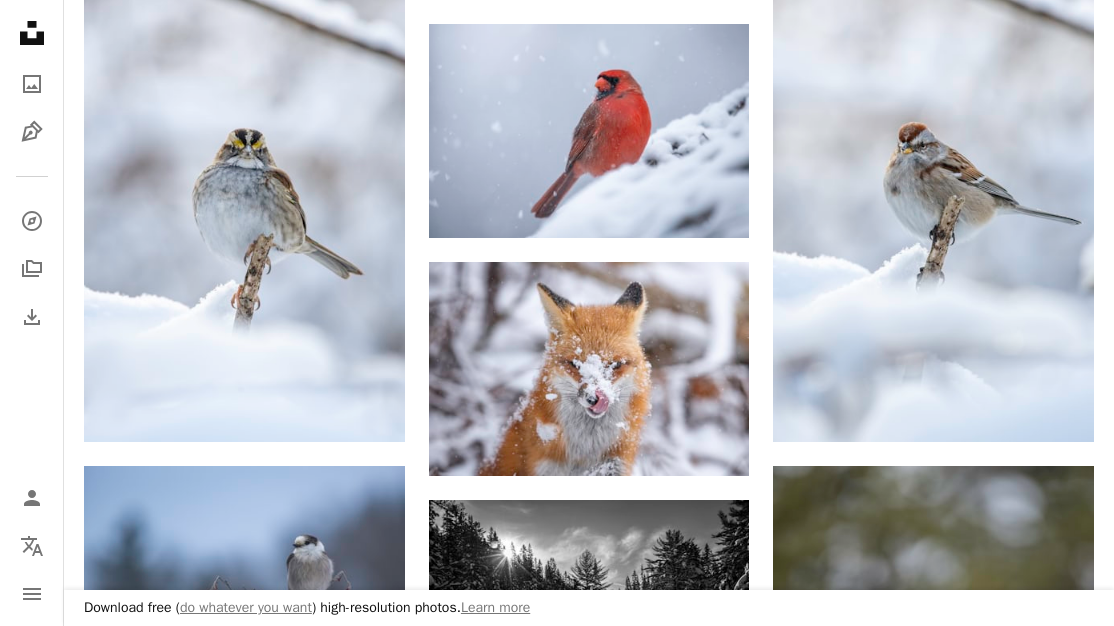 scroll, scrollTop: 0, scrollLeft: 0, axis: both 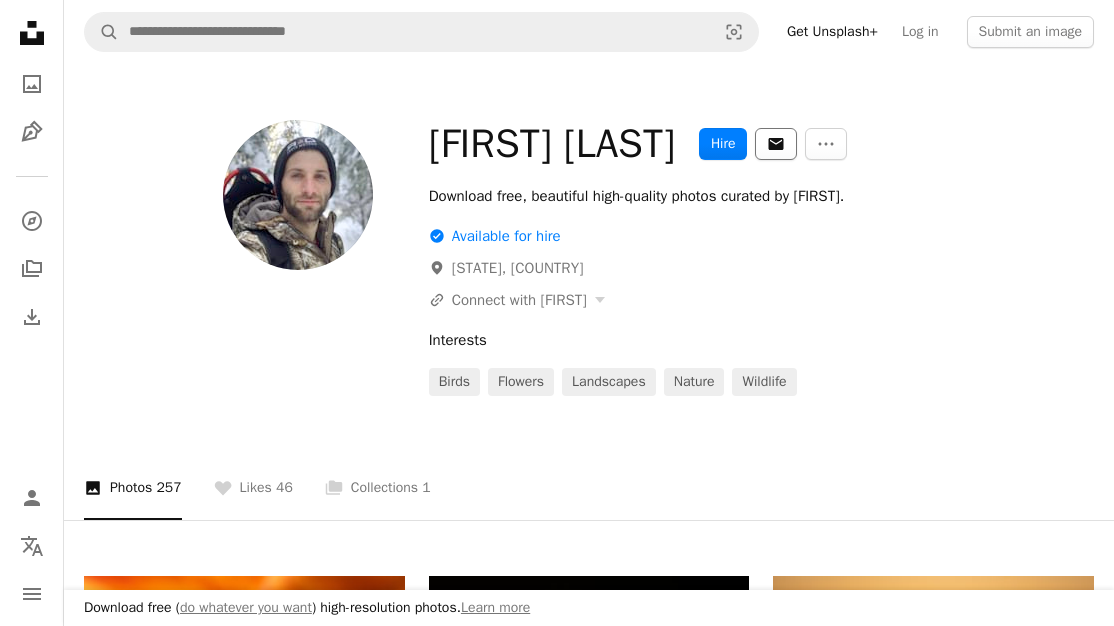 click on "An envelope" 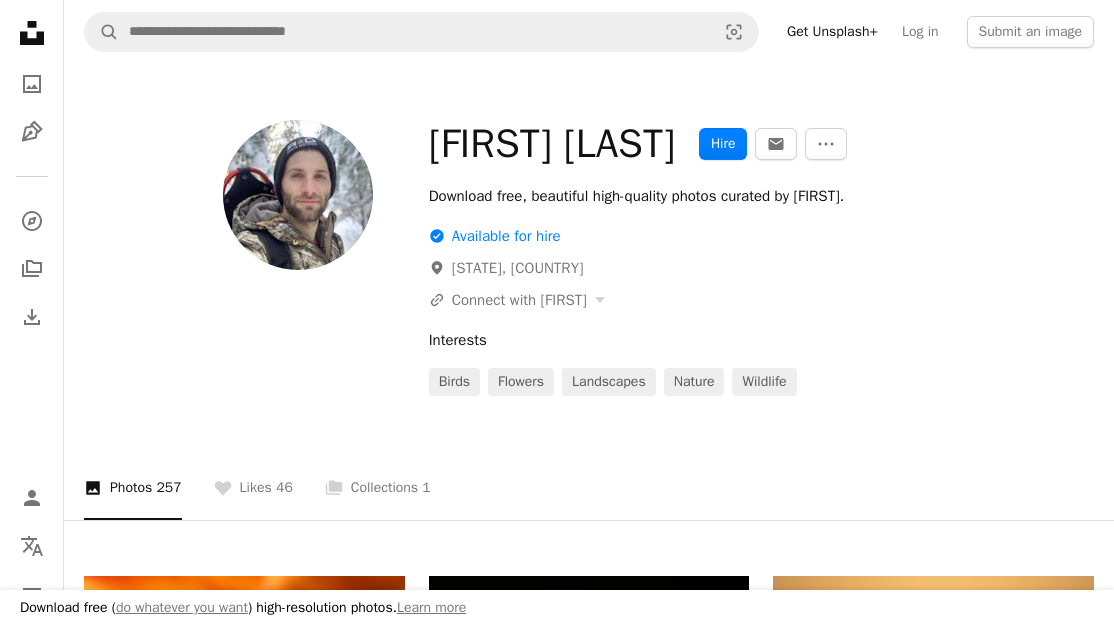 click on "First name" at bounding box center [446, 5901] 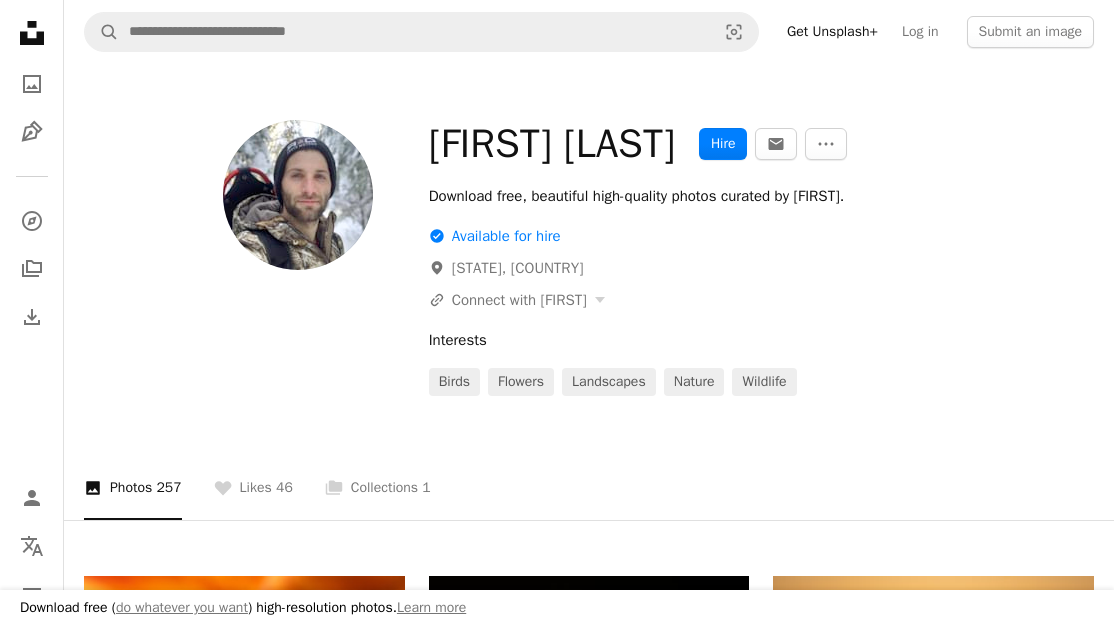 scroll, scrollTop: 215, scrollLeft: 0, axis: vertical 